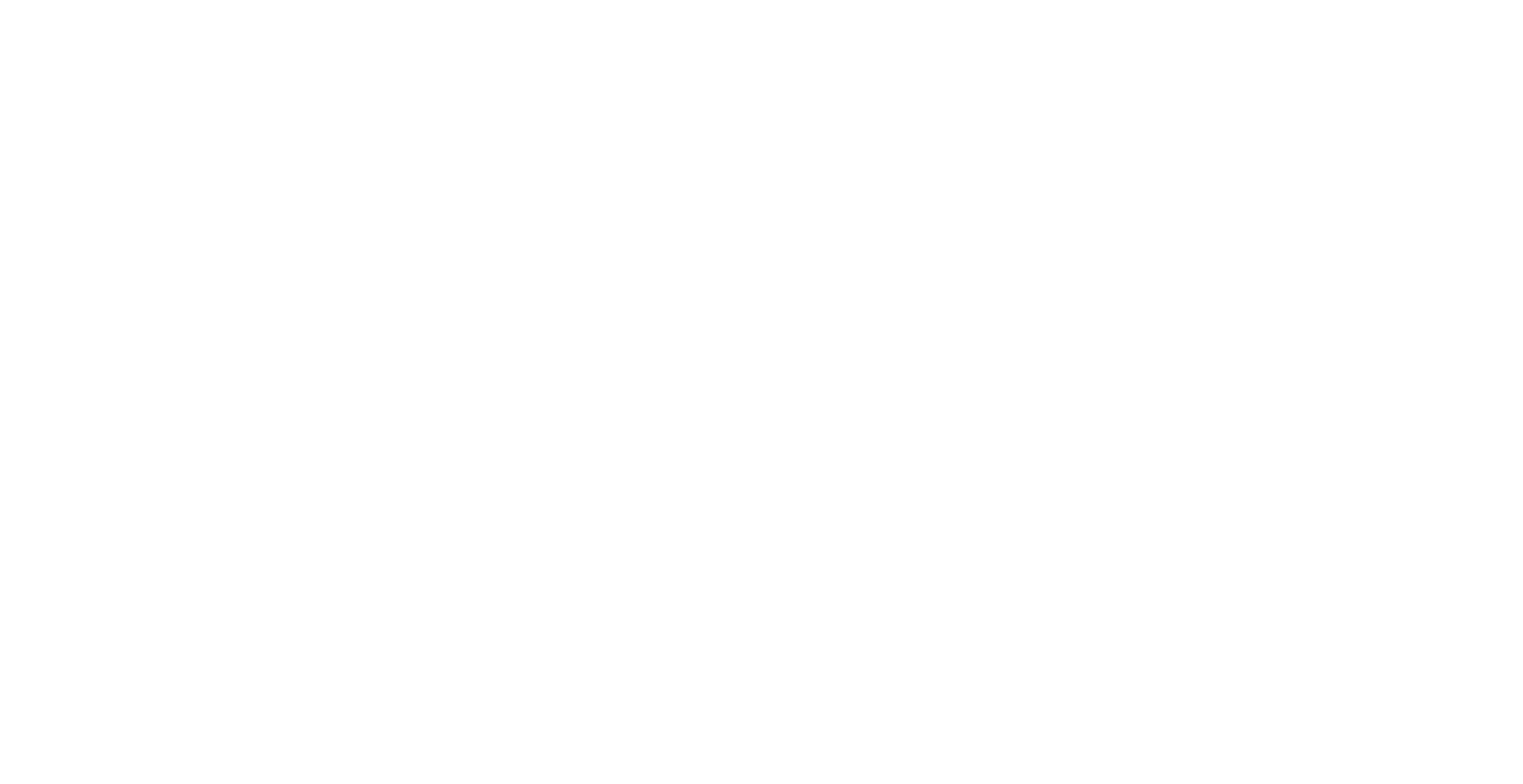 scroll, scrollTop: 0, scrollLeft: 0, axis: both 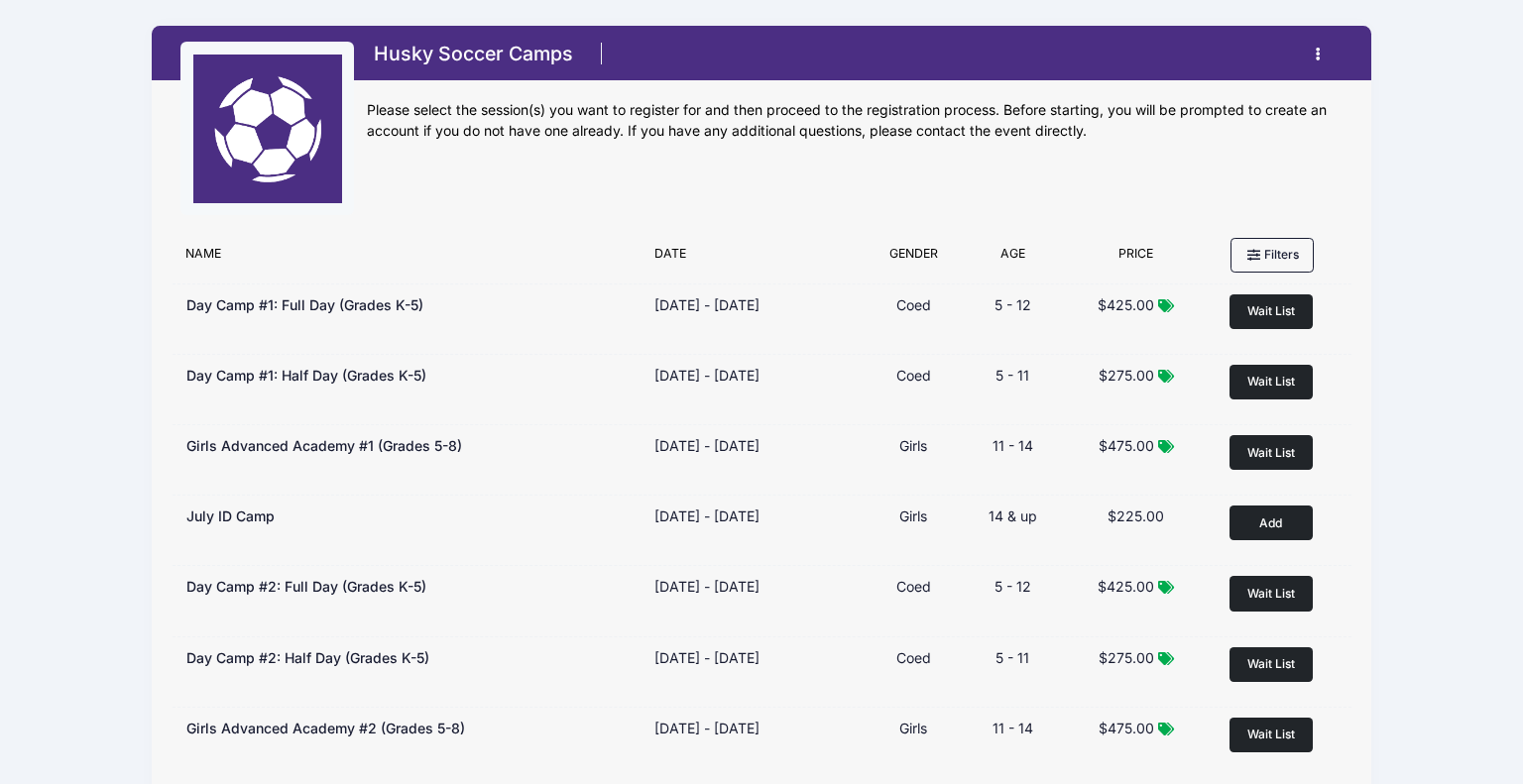 click at bounding box center [1319, 54] 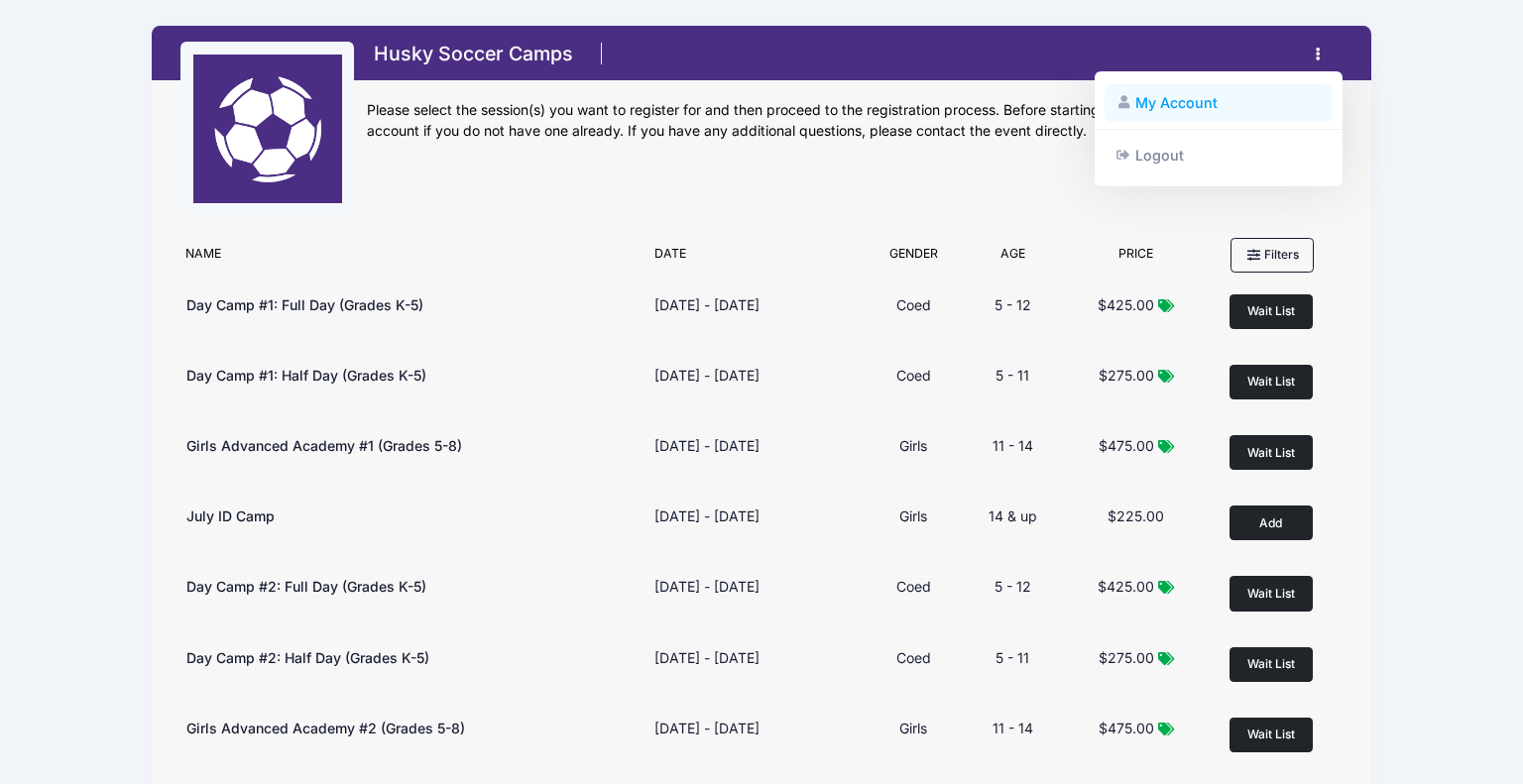 click on "My Account" at bounding box center (1219, 103) 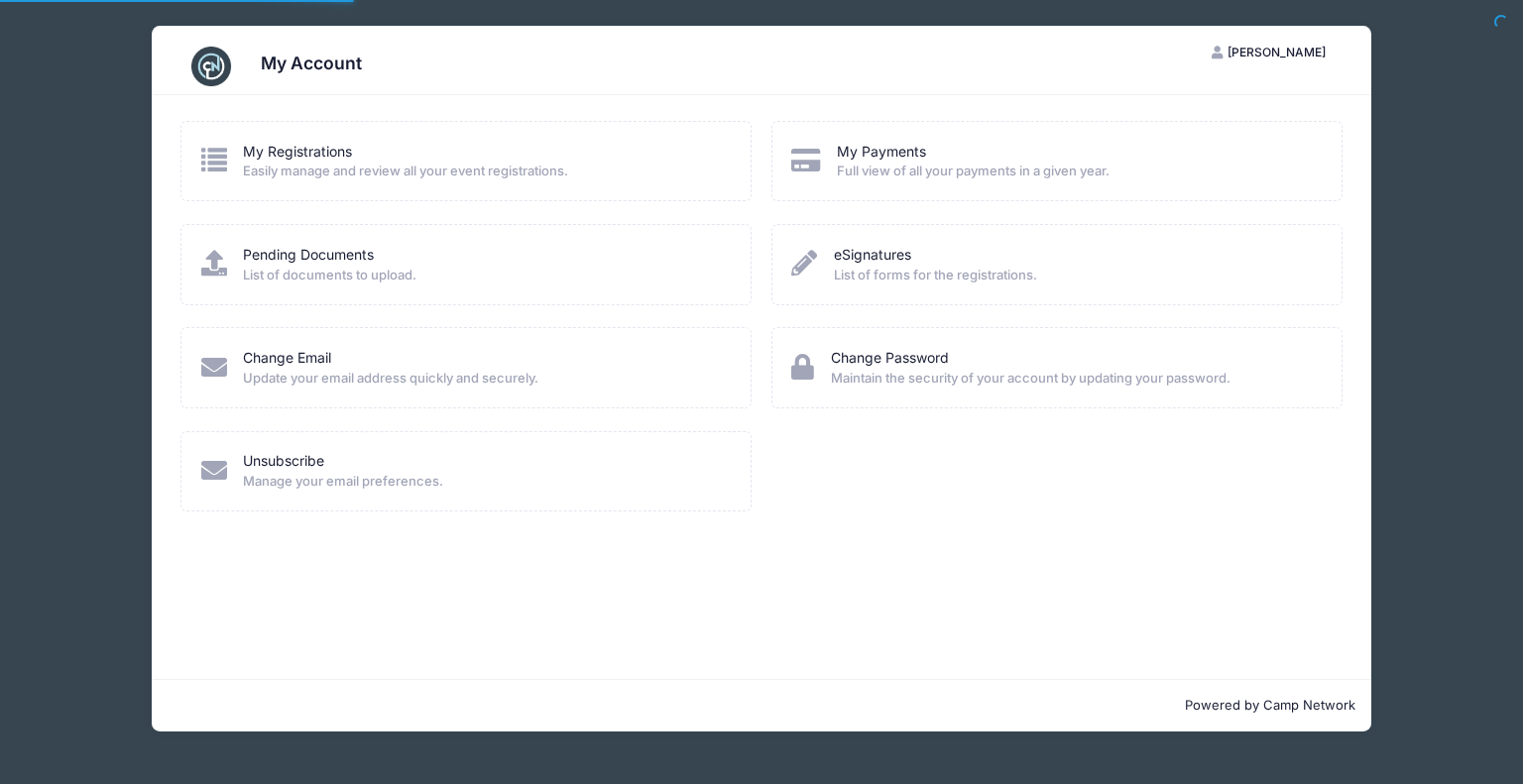 scroll, scrollTop: 0, scrollLeft: 0, axis: both 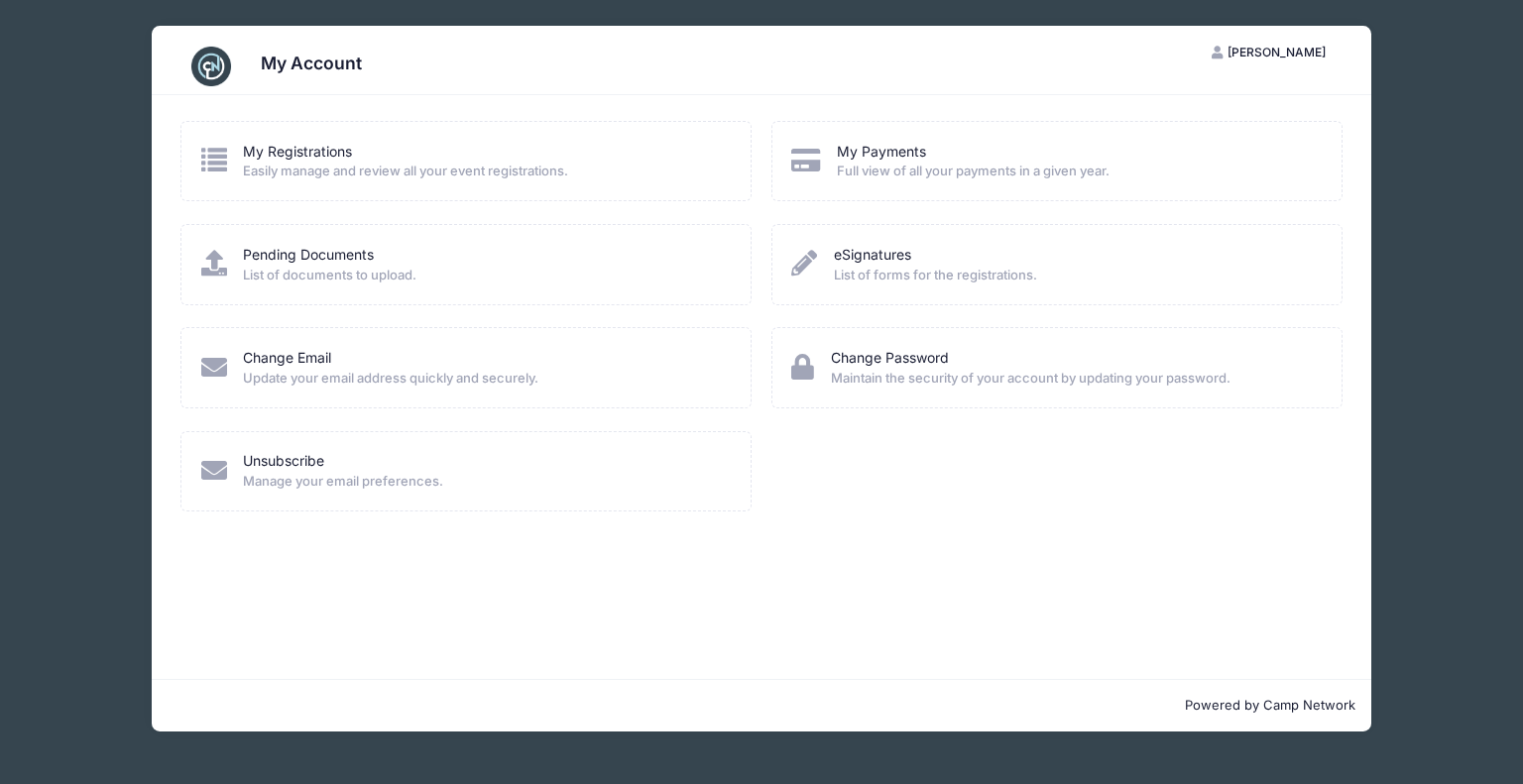 click at bounding box center (214, 160) 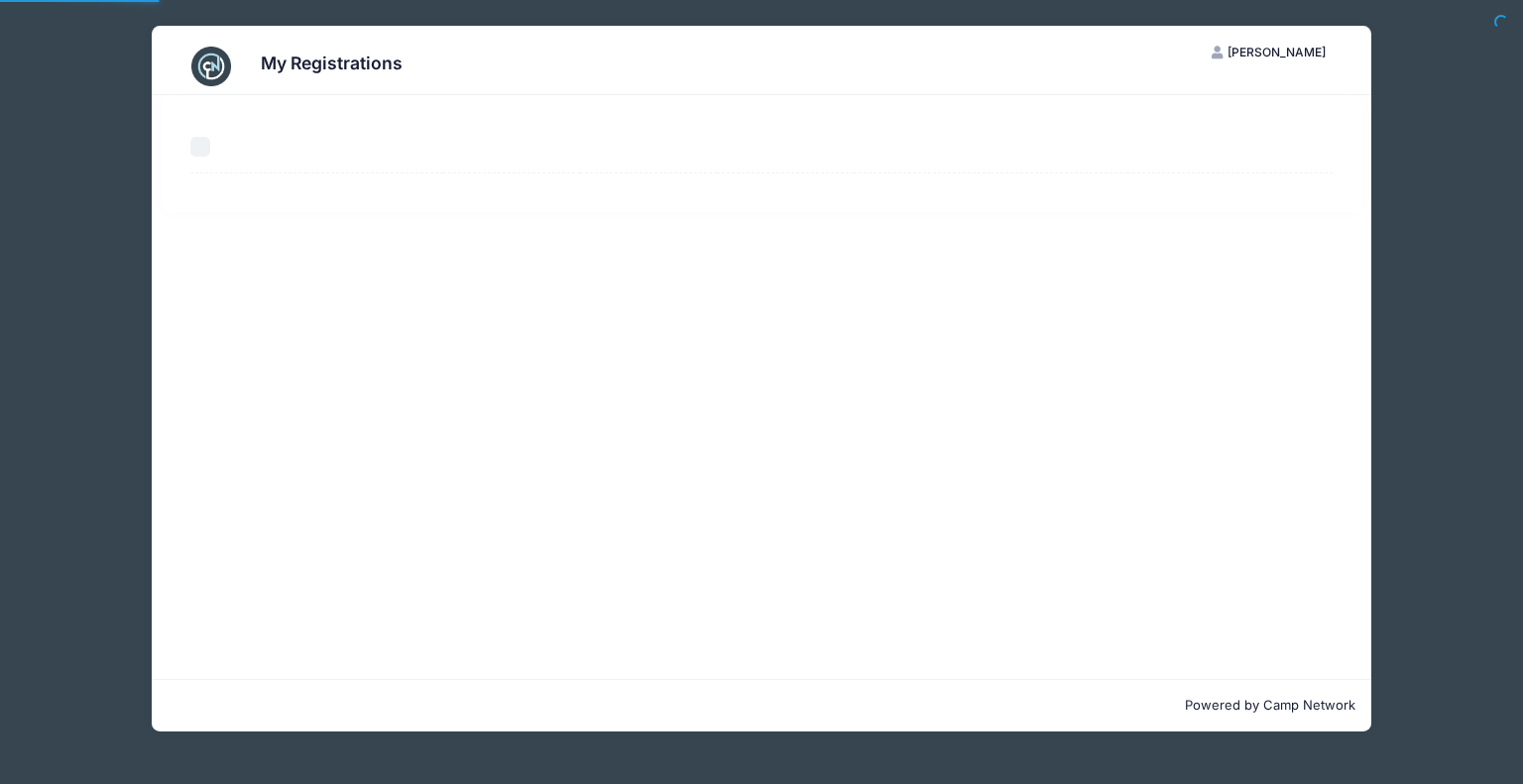 scroll, scrollTop: 0, scrollLeft: 0, axis: both 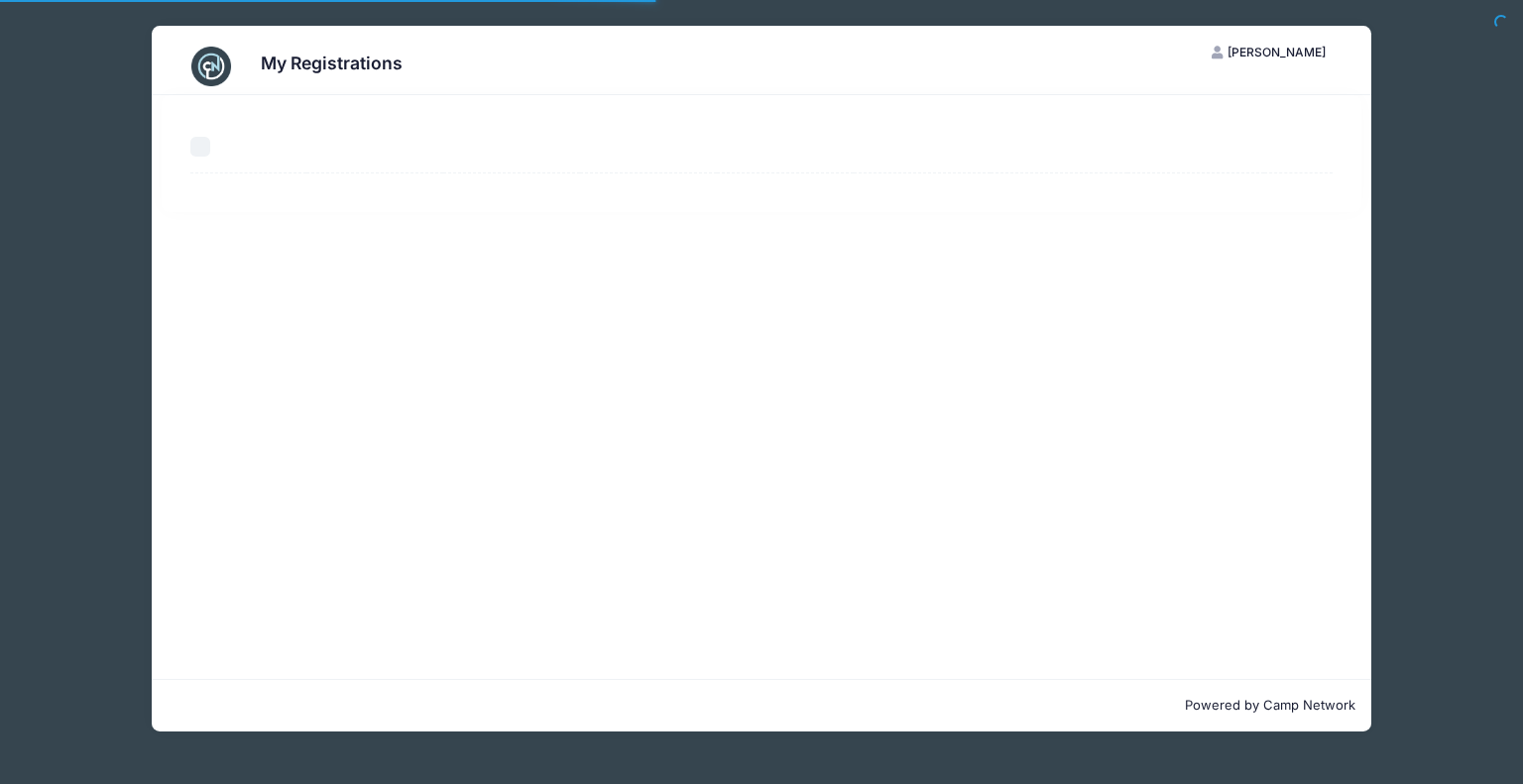 select on "50" 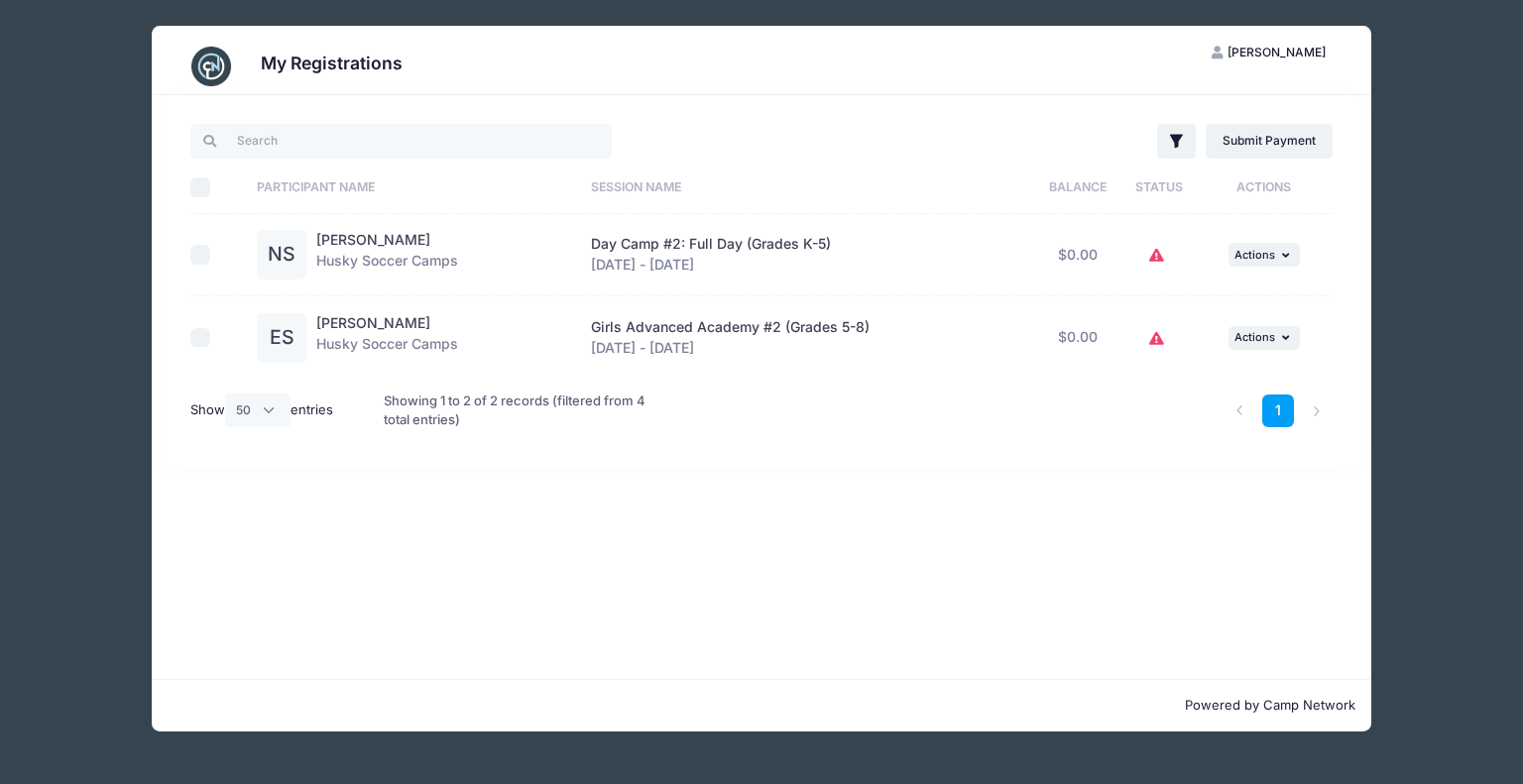 click 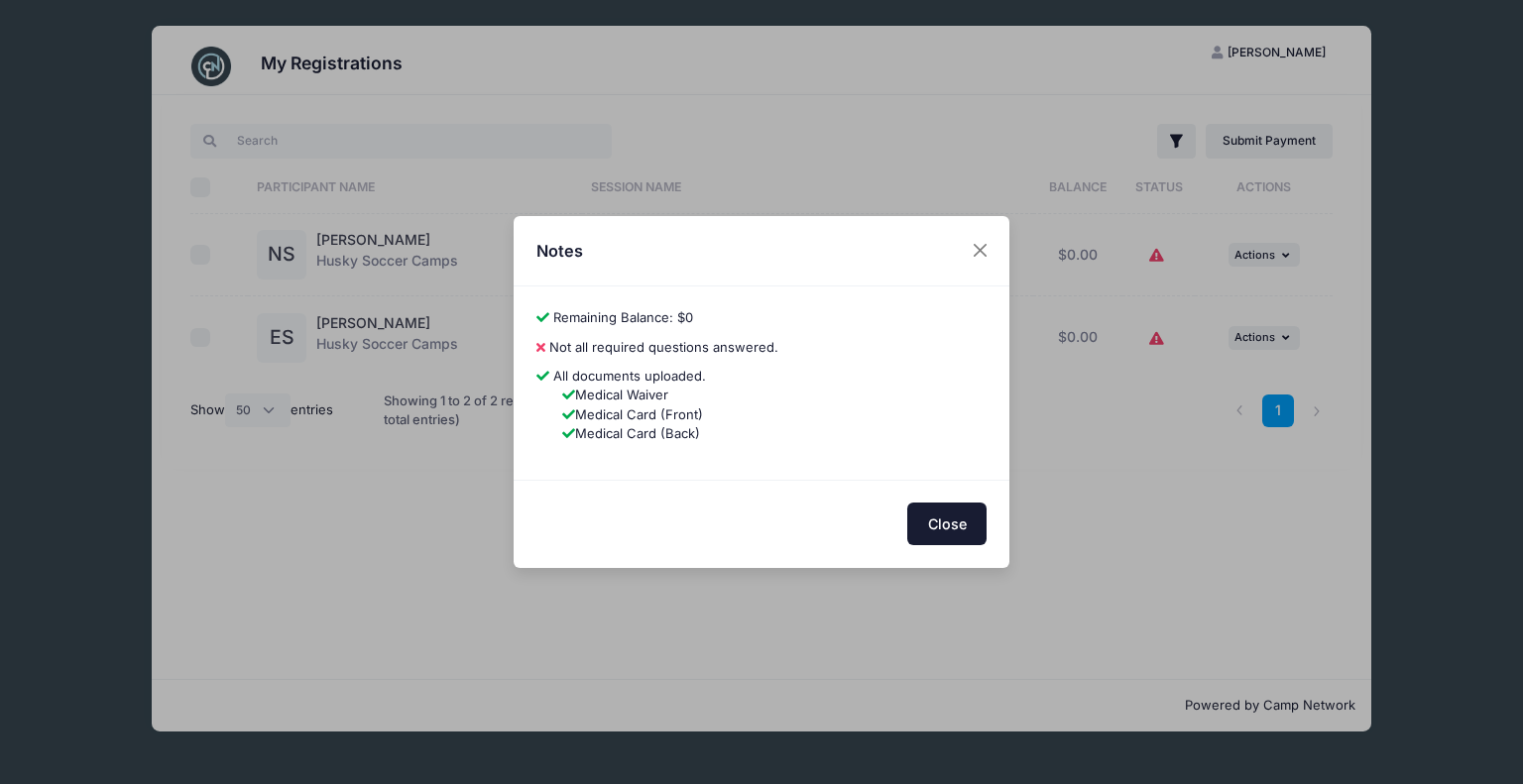 click on "Close" at bounding box center (947, 523) 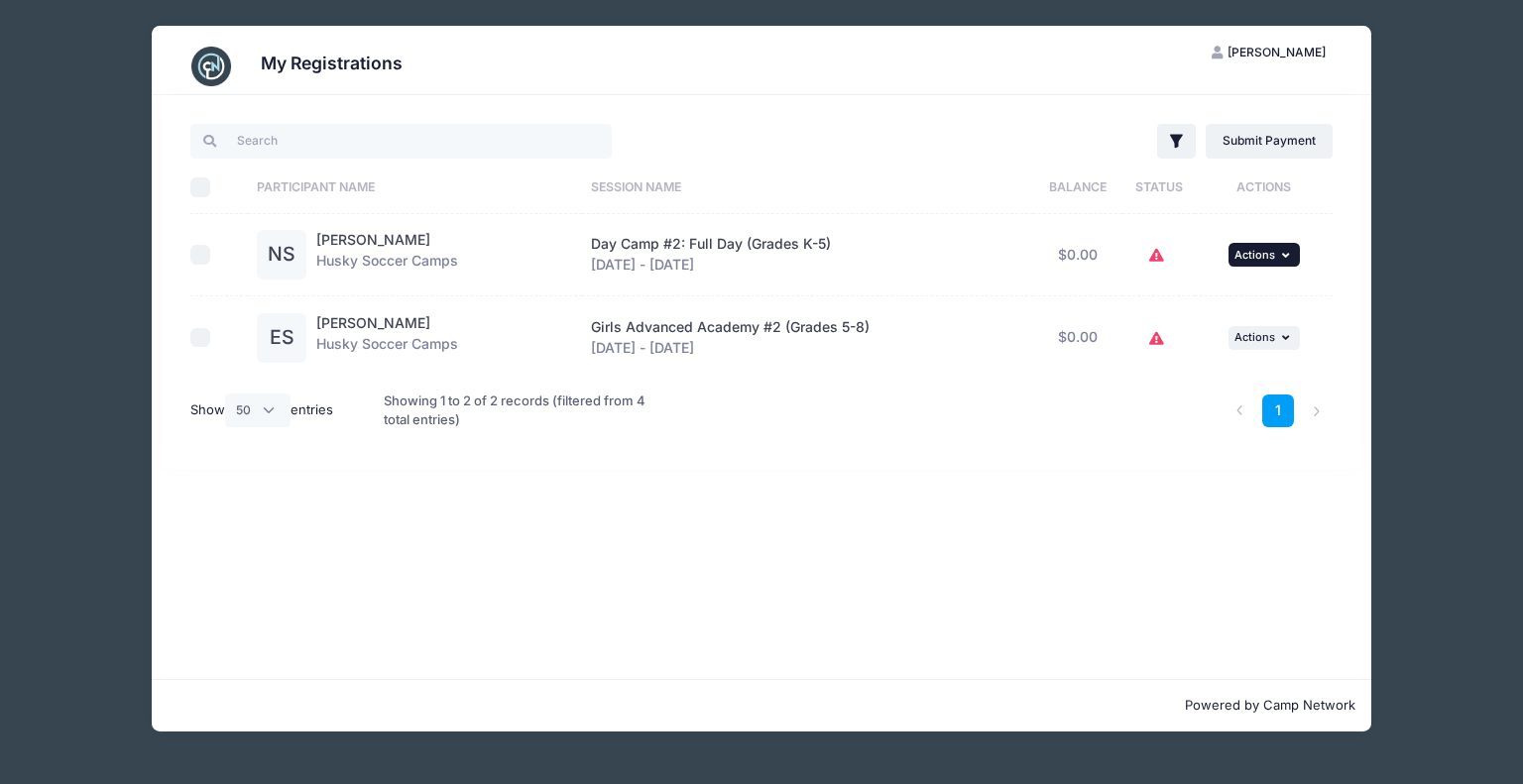 click on "Actions" at bounding box center (1254, 255) 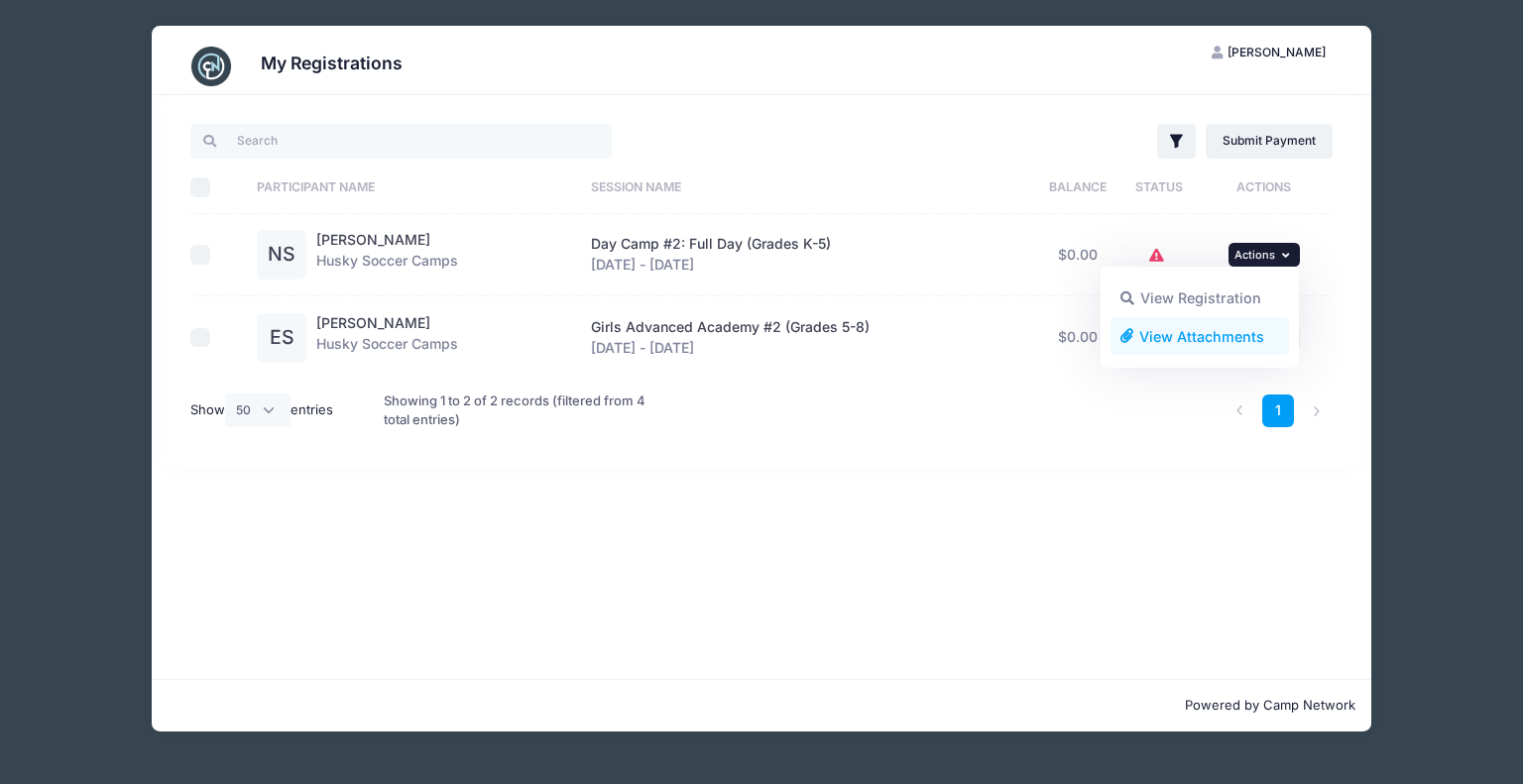 click on "View Attachments" at bounding box center (1200, 336) 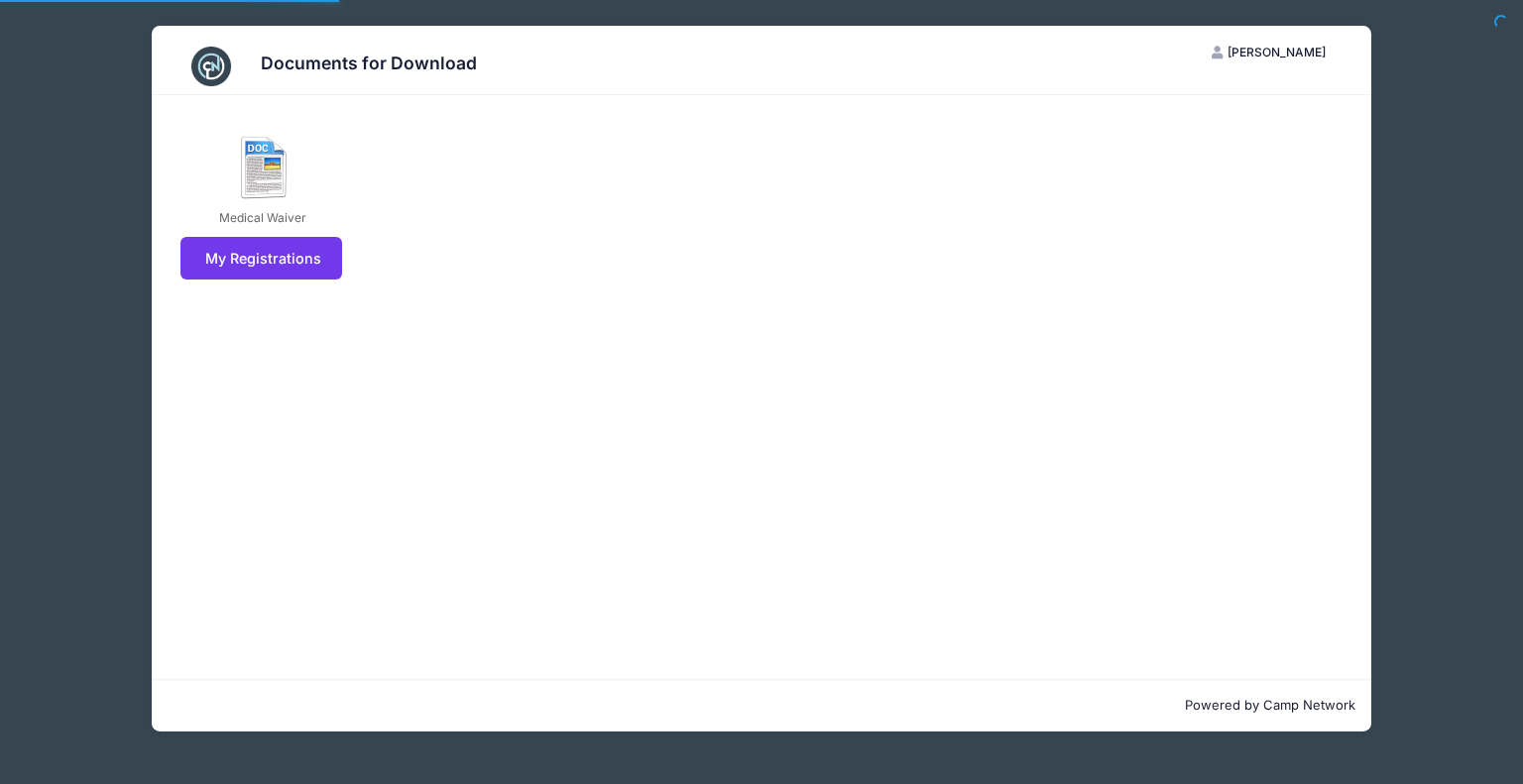 scroll, scrollTop: 0, scrollLeft: 0, axis: both 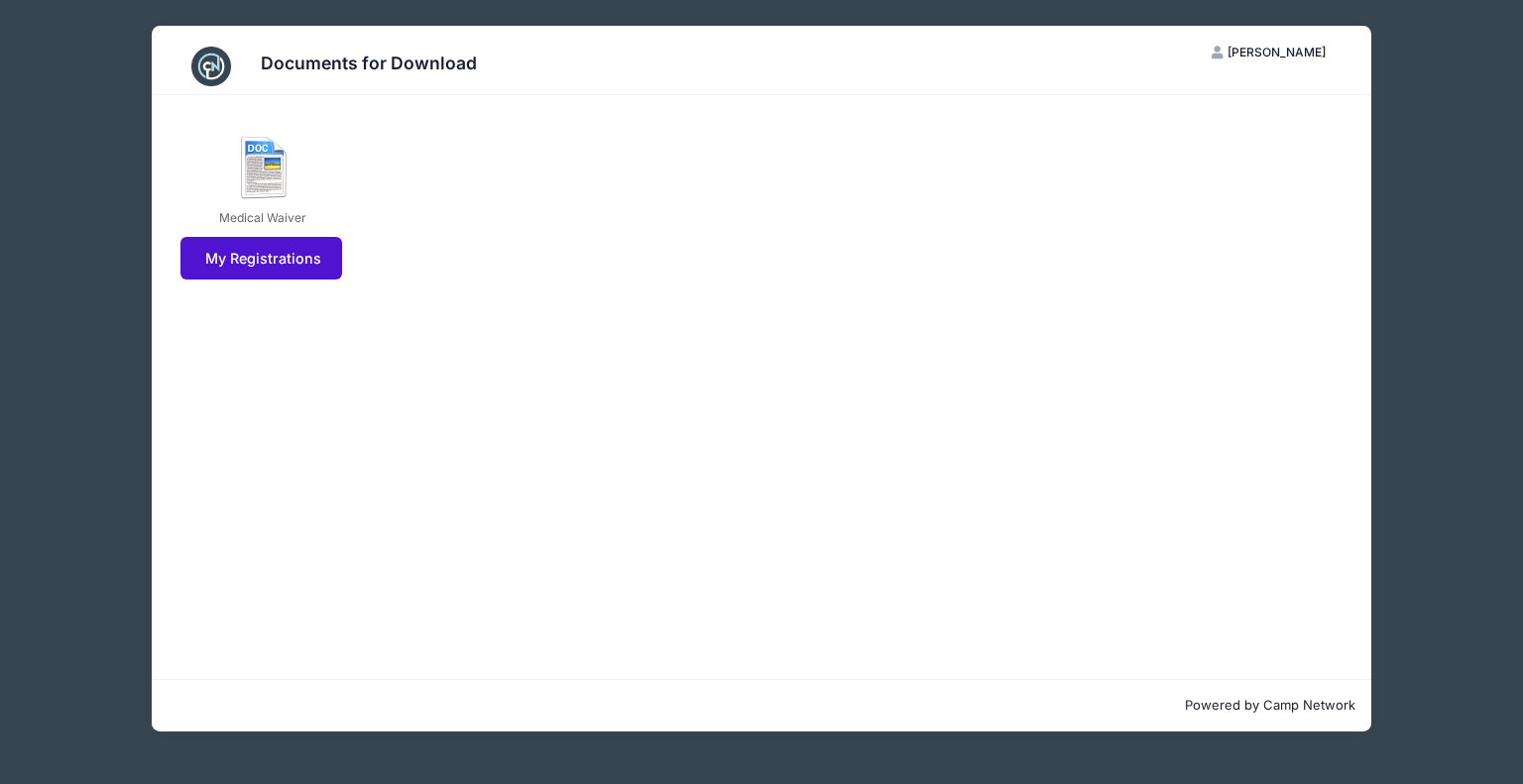 click on "My Registrations" at bounding box center [261, 258] 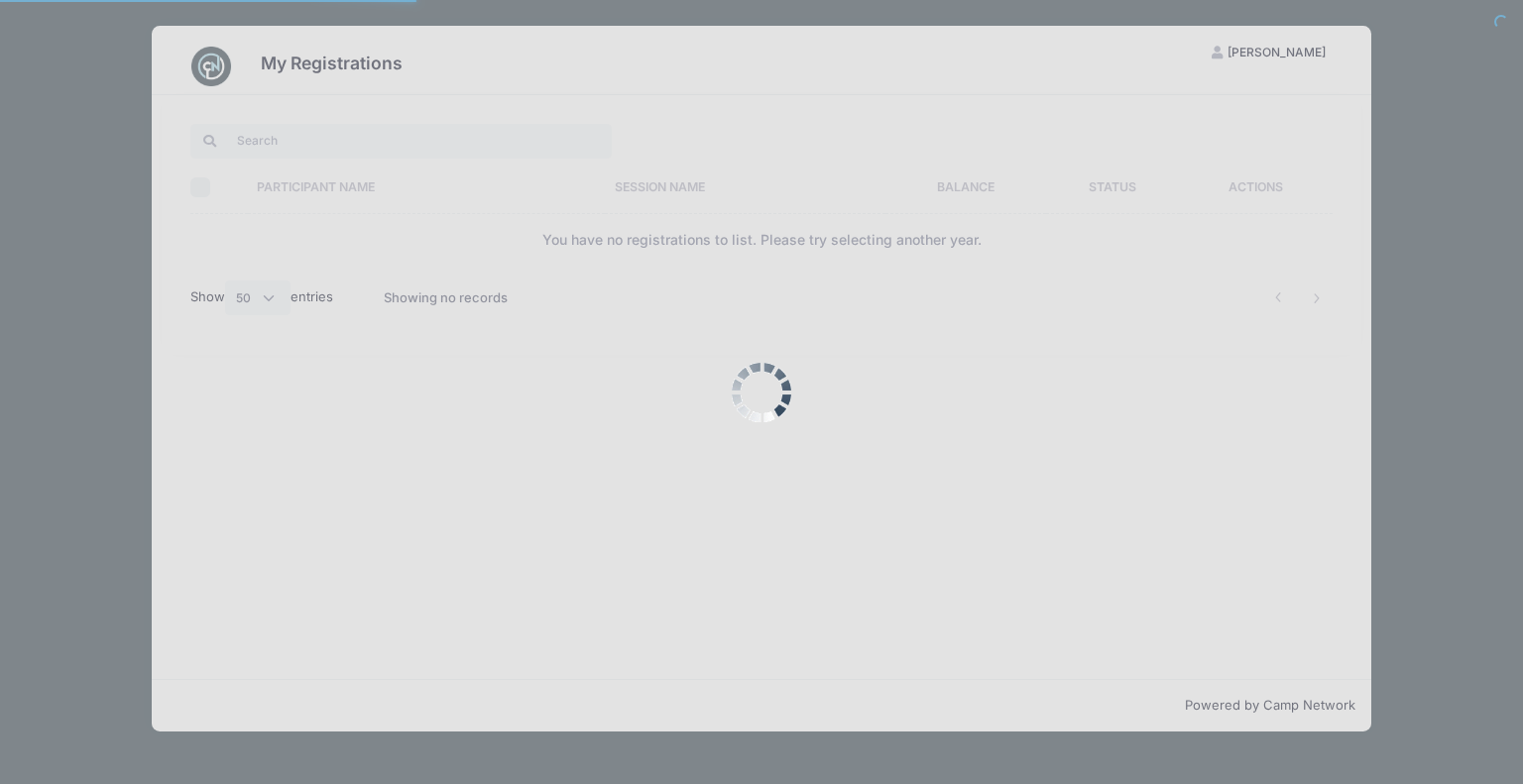select on "50" 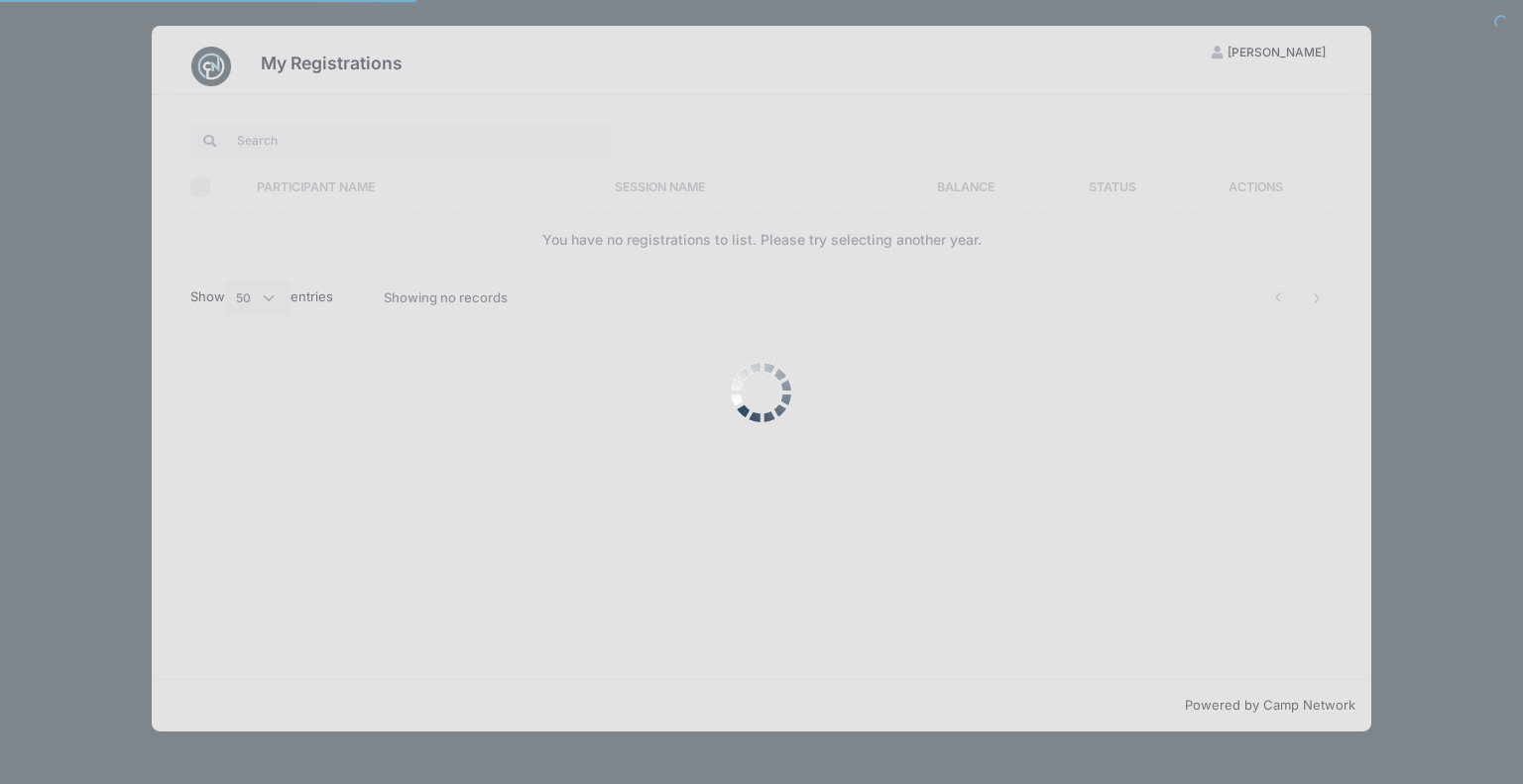 scroll, scrollTop: 0, scrollLeft: 0, axis: both 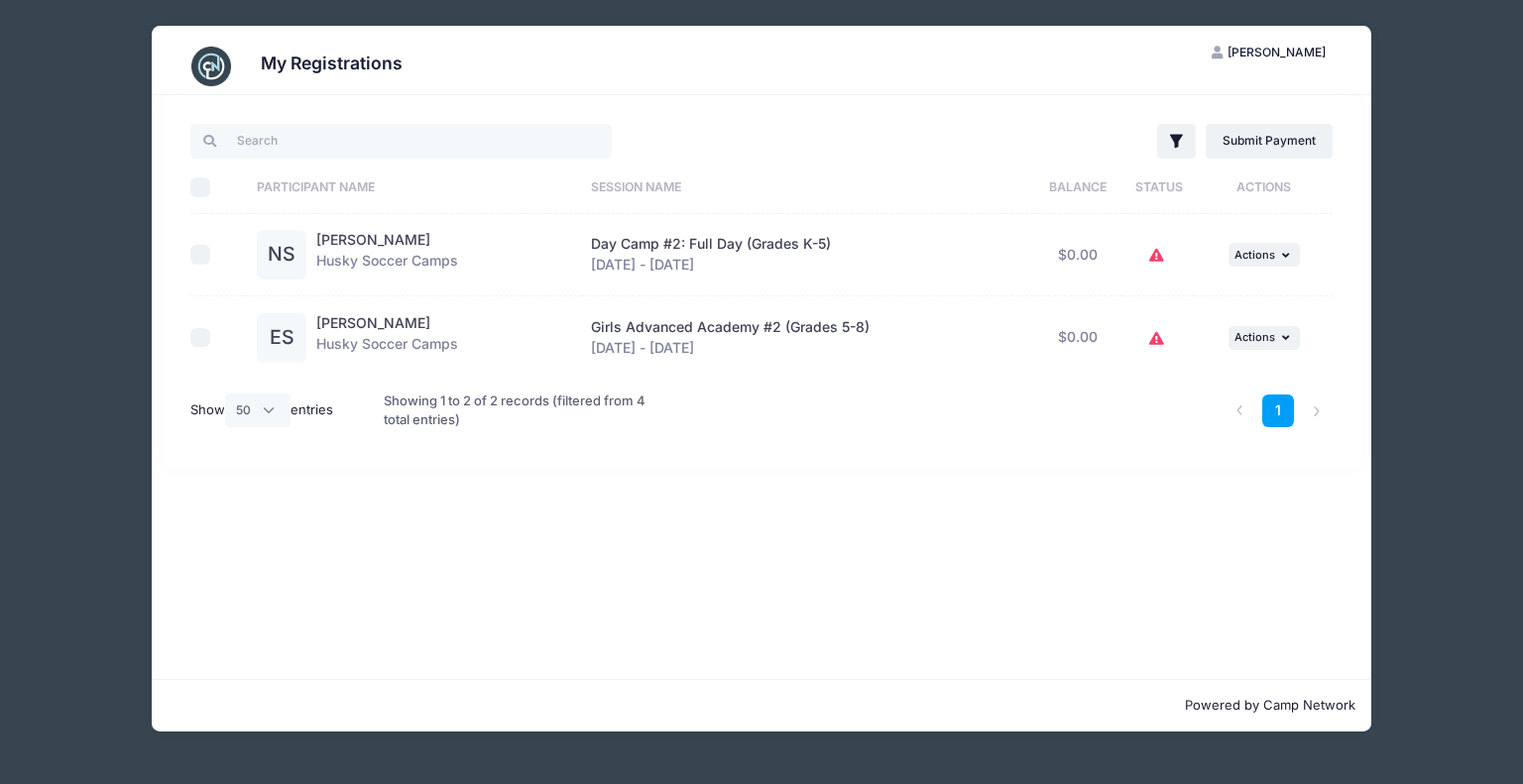 click on "Showing 1 to 2 of 2 records (filtered from 4 total entries)" at bounding box center [519, 410] 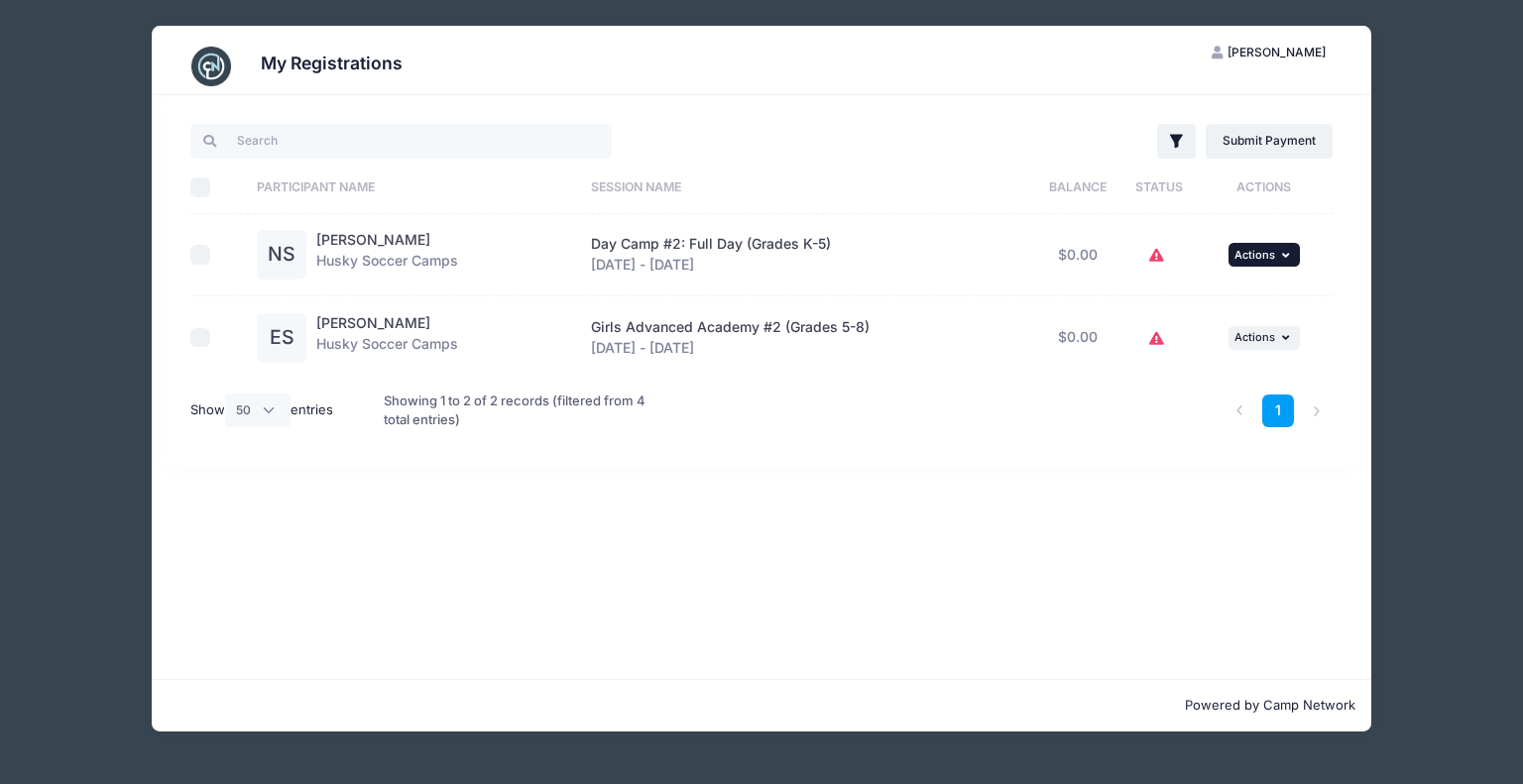 click on "Actions" at bounding box center [1254, 255] 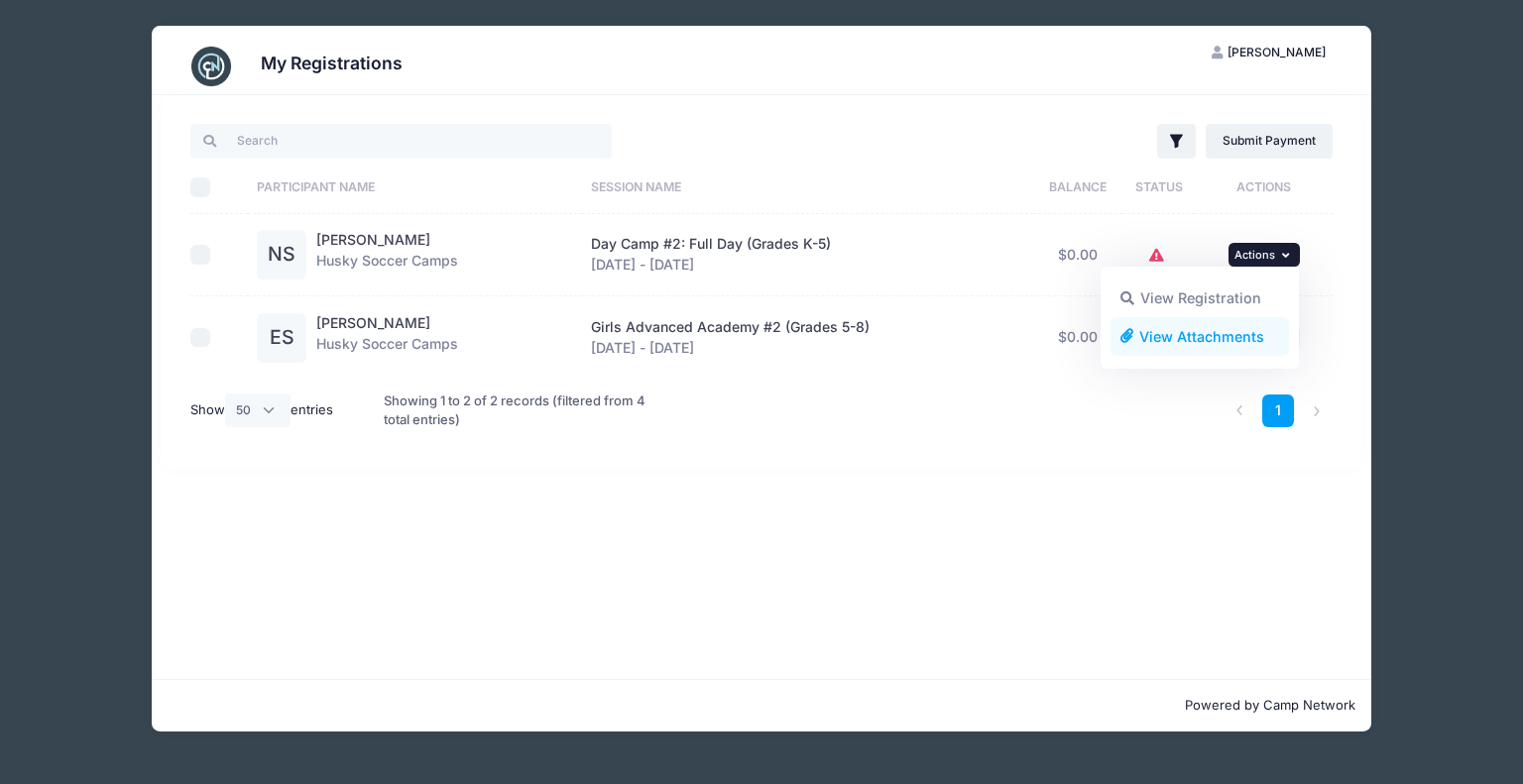 click on "View Attachments" at bounding box center [1200, 336] 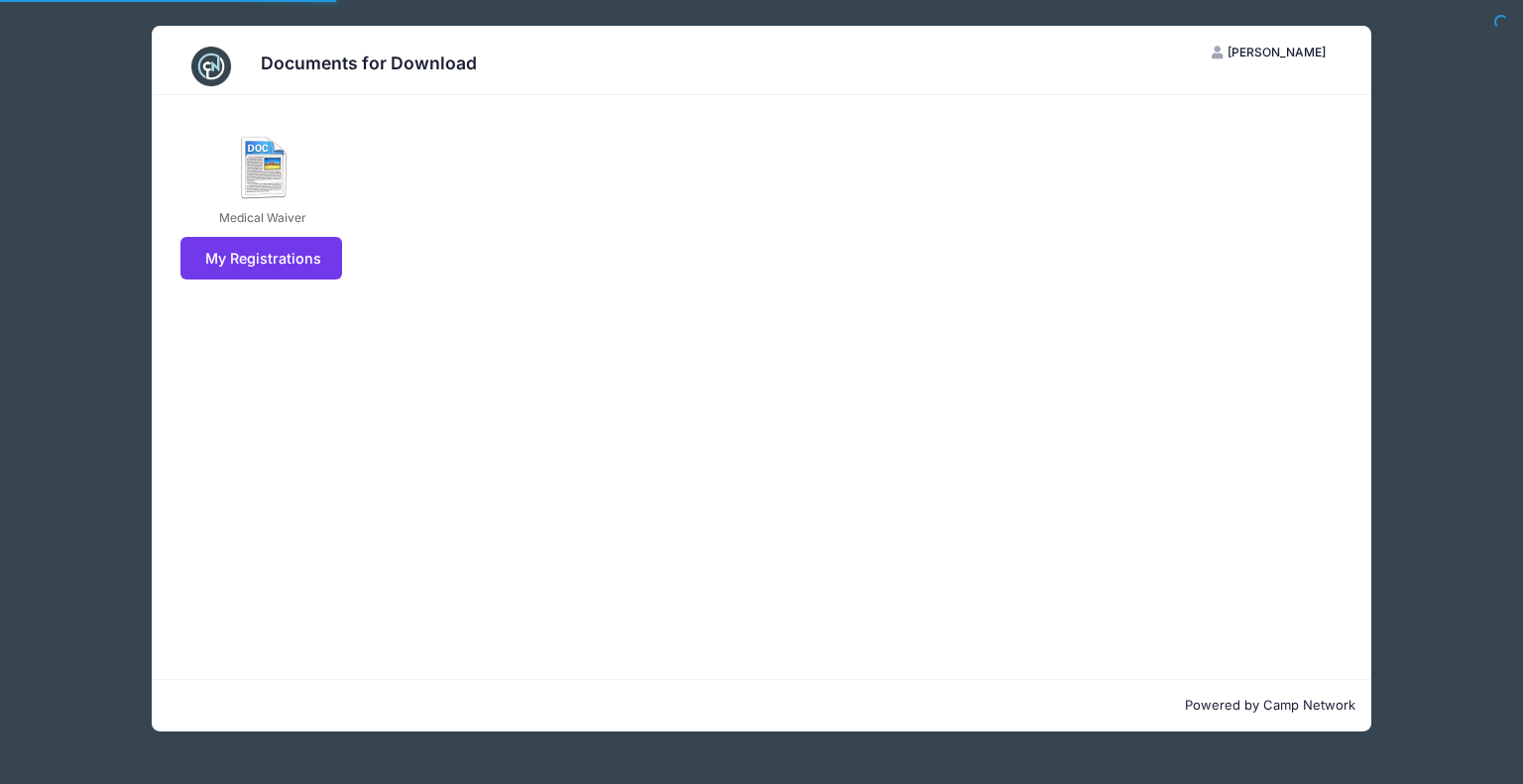 scroll, scrollTop: 0, scrollLeft: 0, axis: both 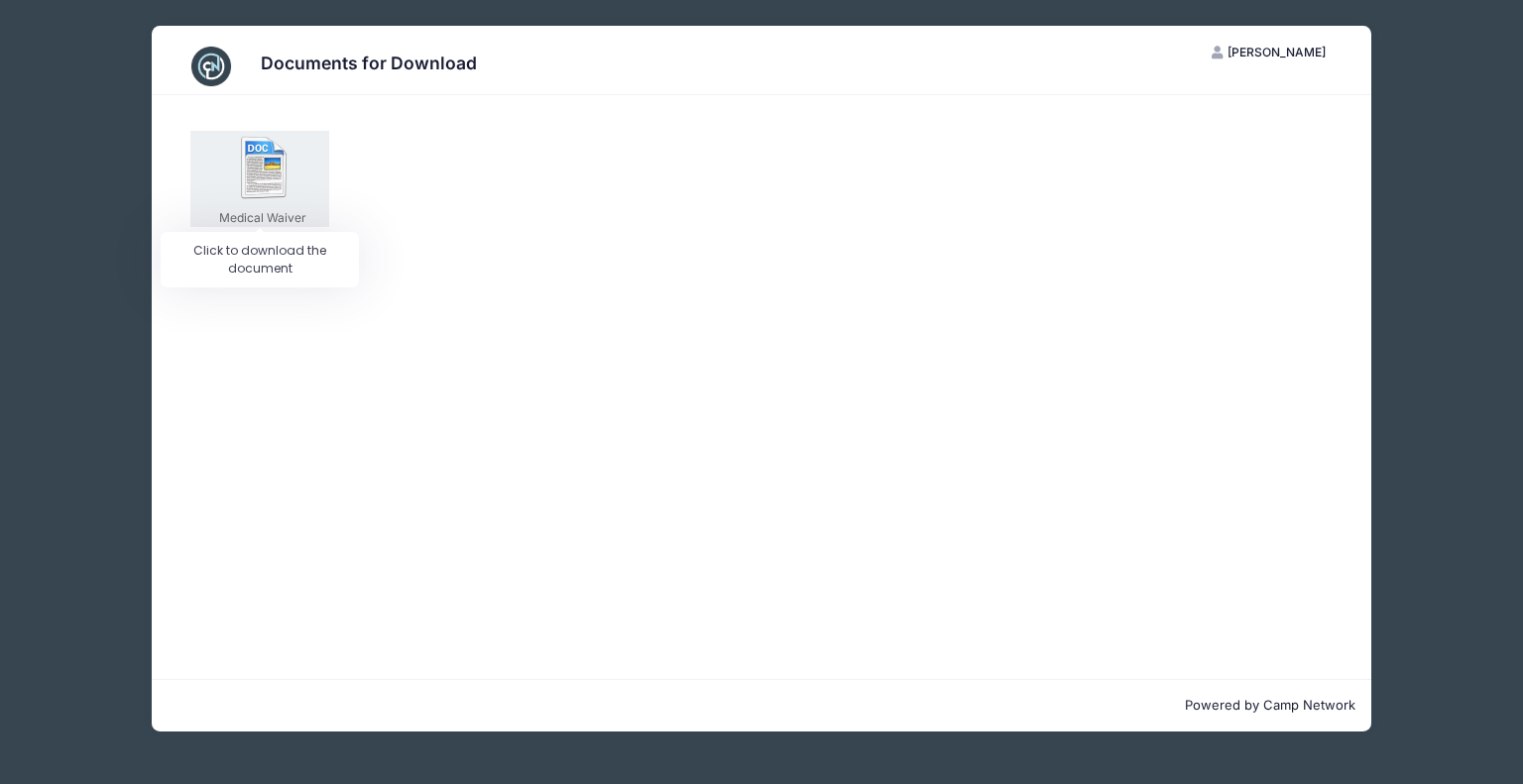 click at bounding box center [265, 168] 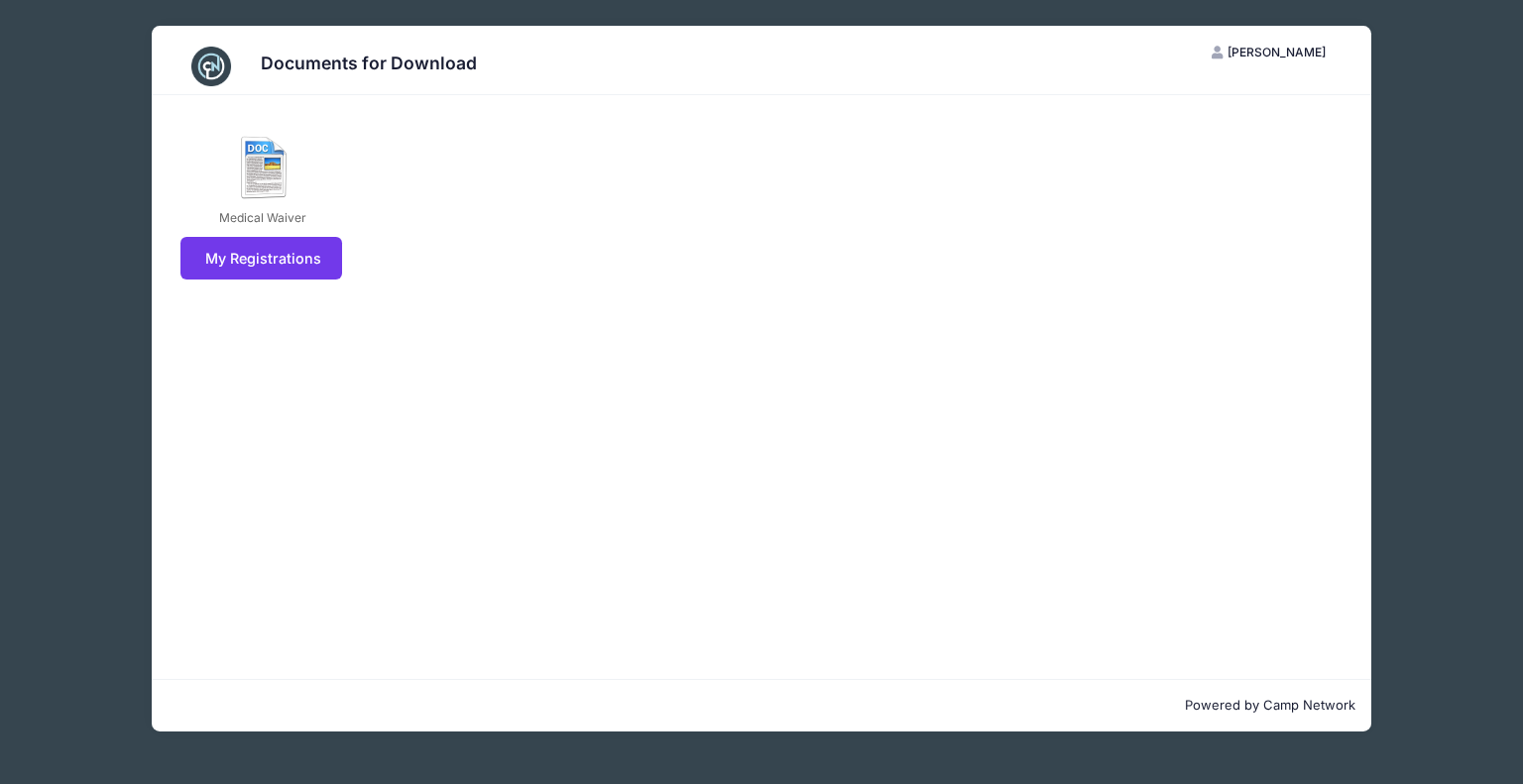 click on "Documents for Download
BS [PERSON_NAME]      My Account
Logout
Medical Waiver
My Registrations
Powered by Camp Network" at bounding box center (762, 379) 